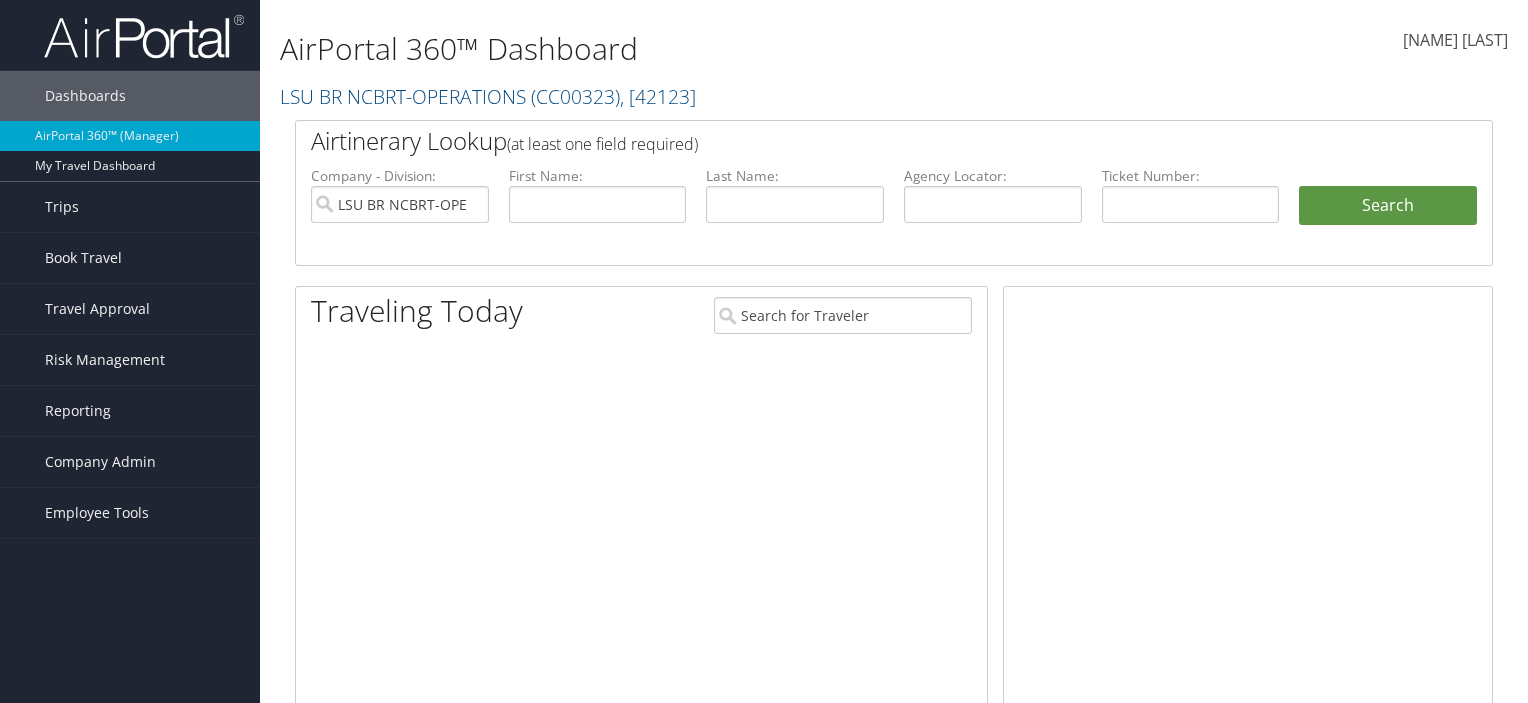 scroll, scrollTop: 0, scrollLeft: 0, axis: both 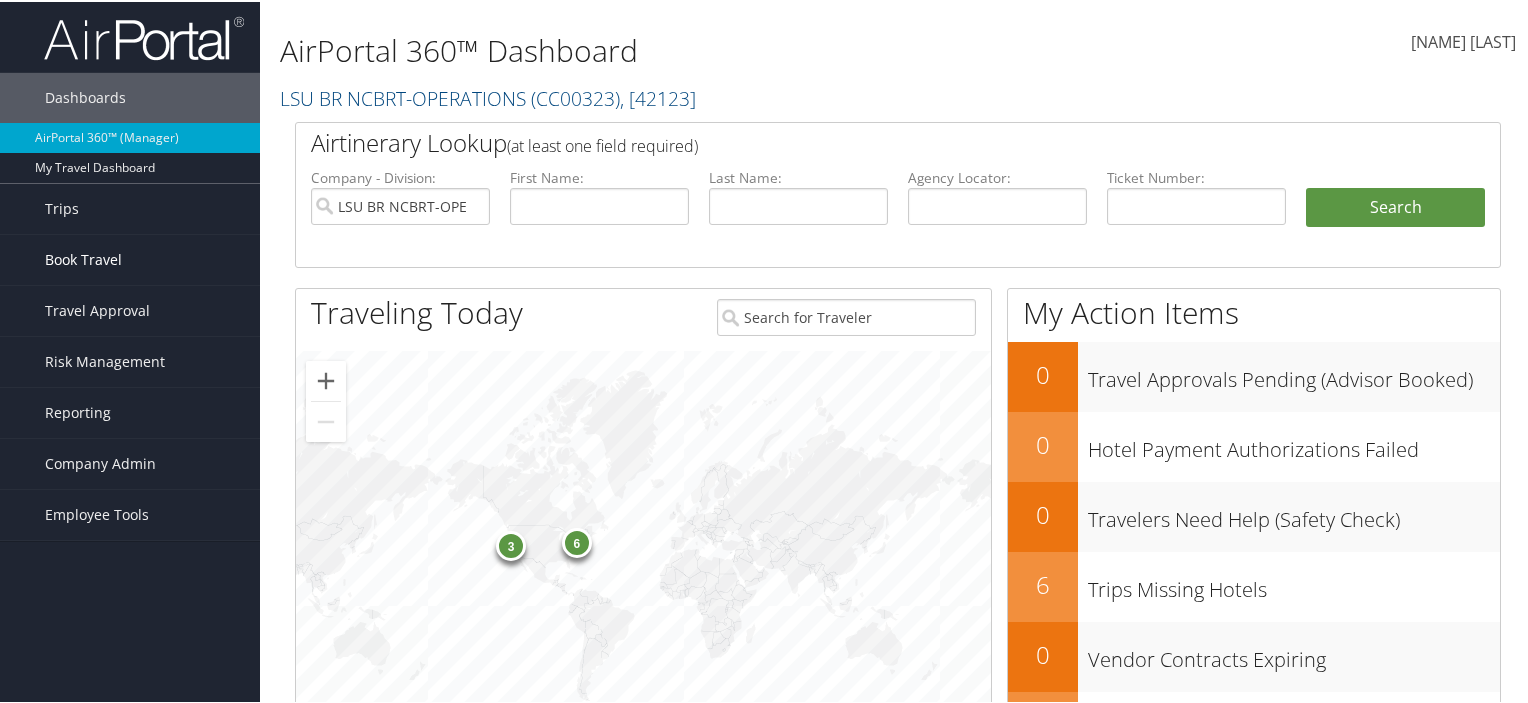 click on "Book Travel" at bounding box center [83, 258] 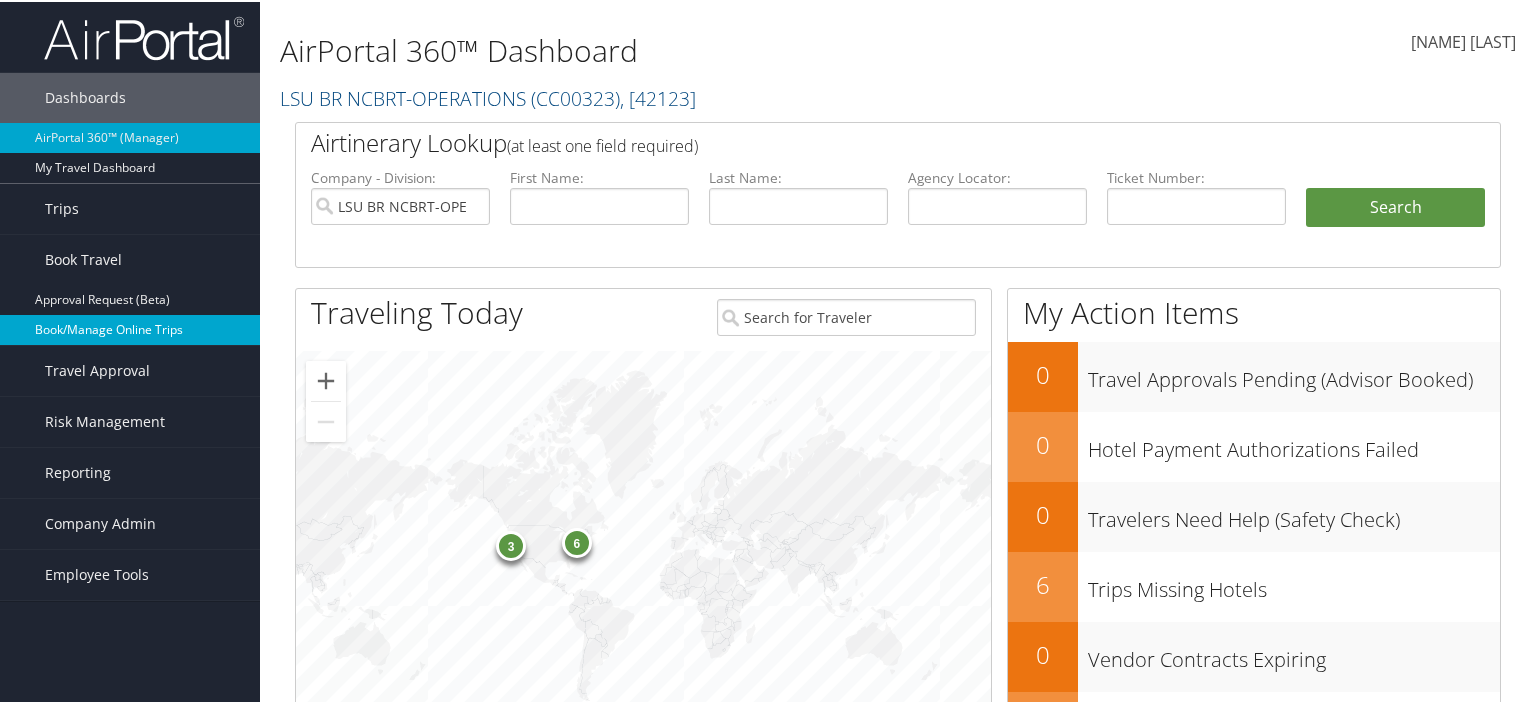click on "Book/Manage Online Trips" at bounding box center [130, 328] 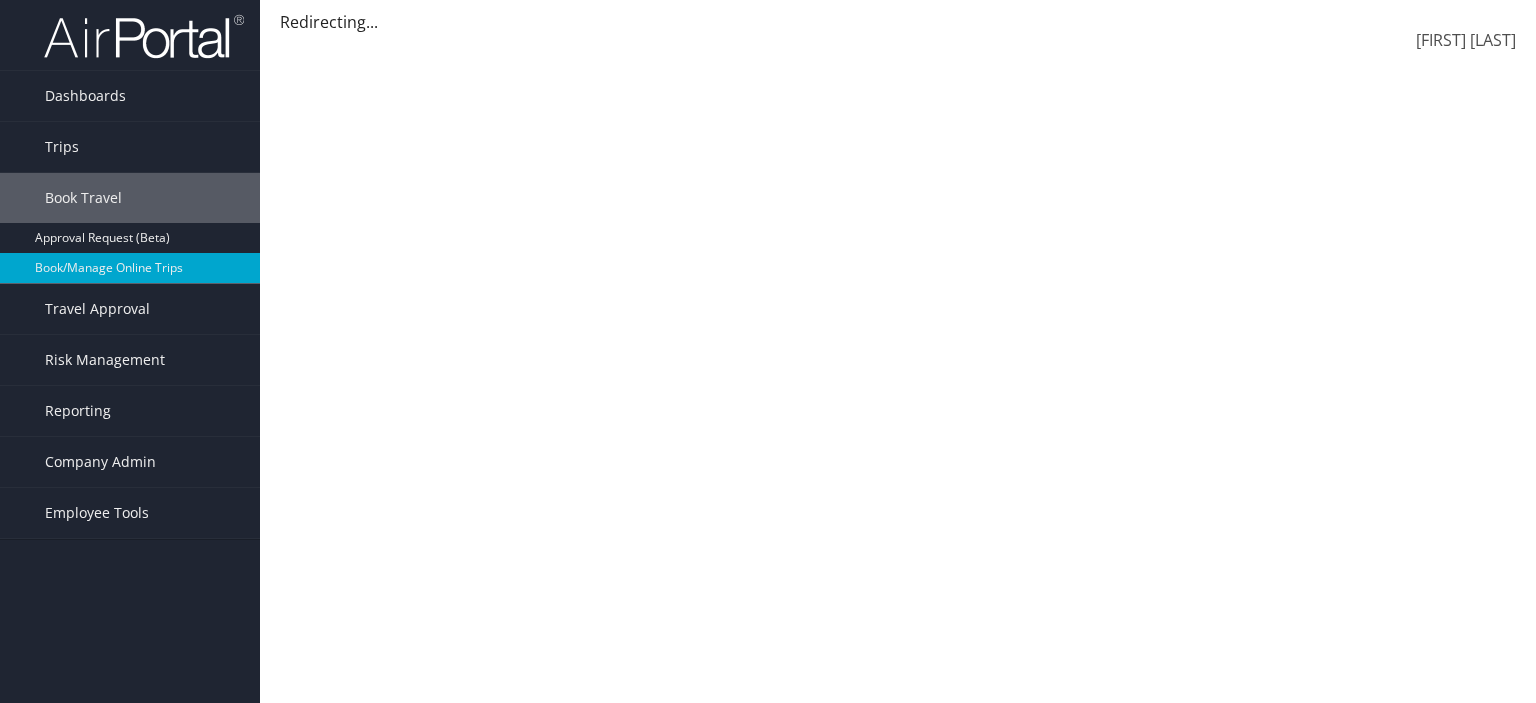 scroll, scrollTop: 0, scrollLeft: 0, axis: both 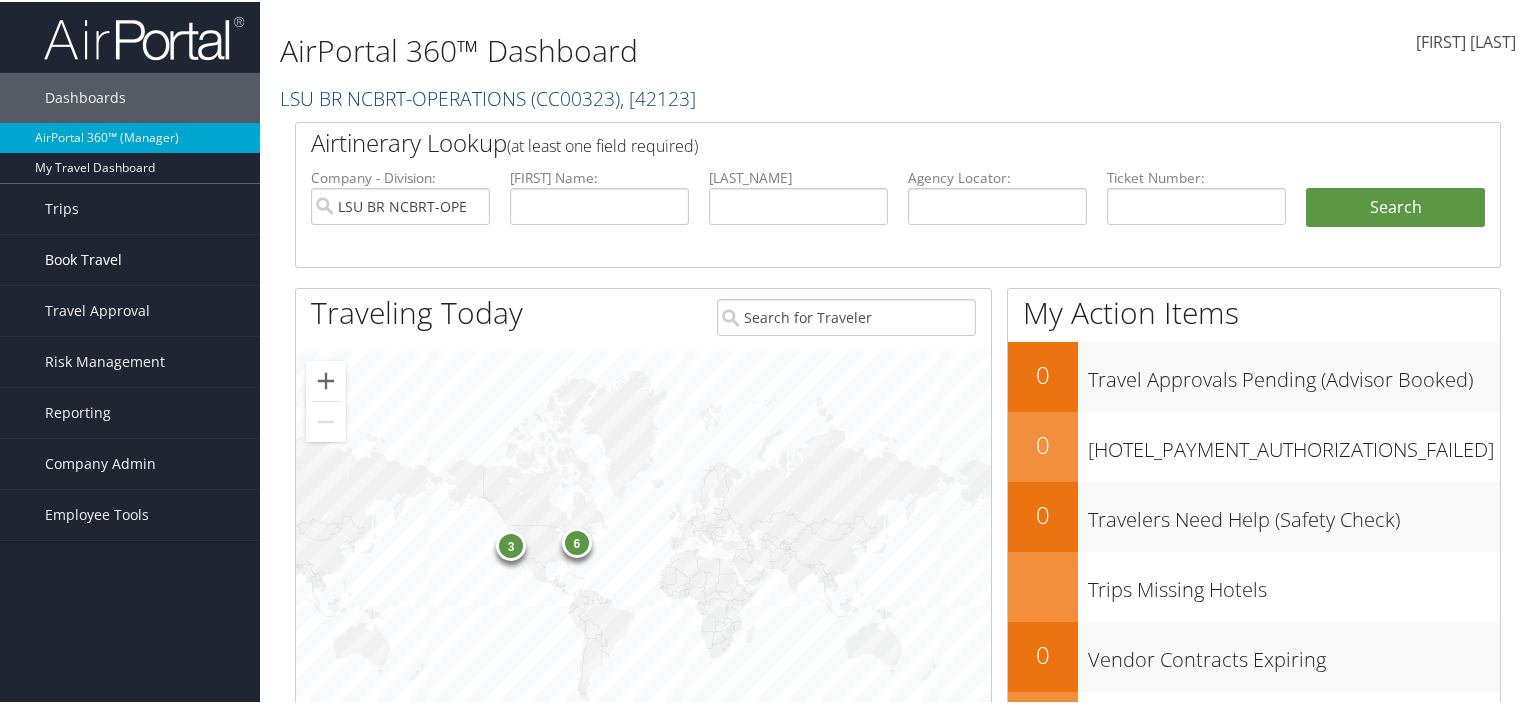 click on "Book Travel" at bounding box center (83, 258) 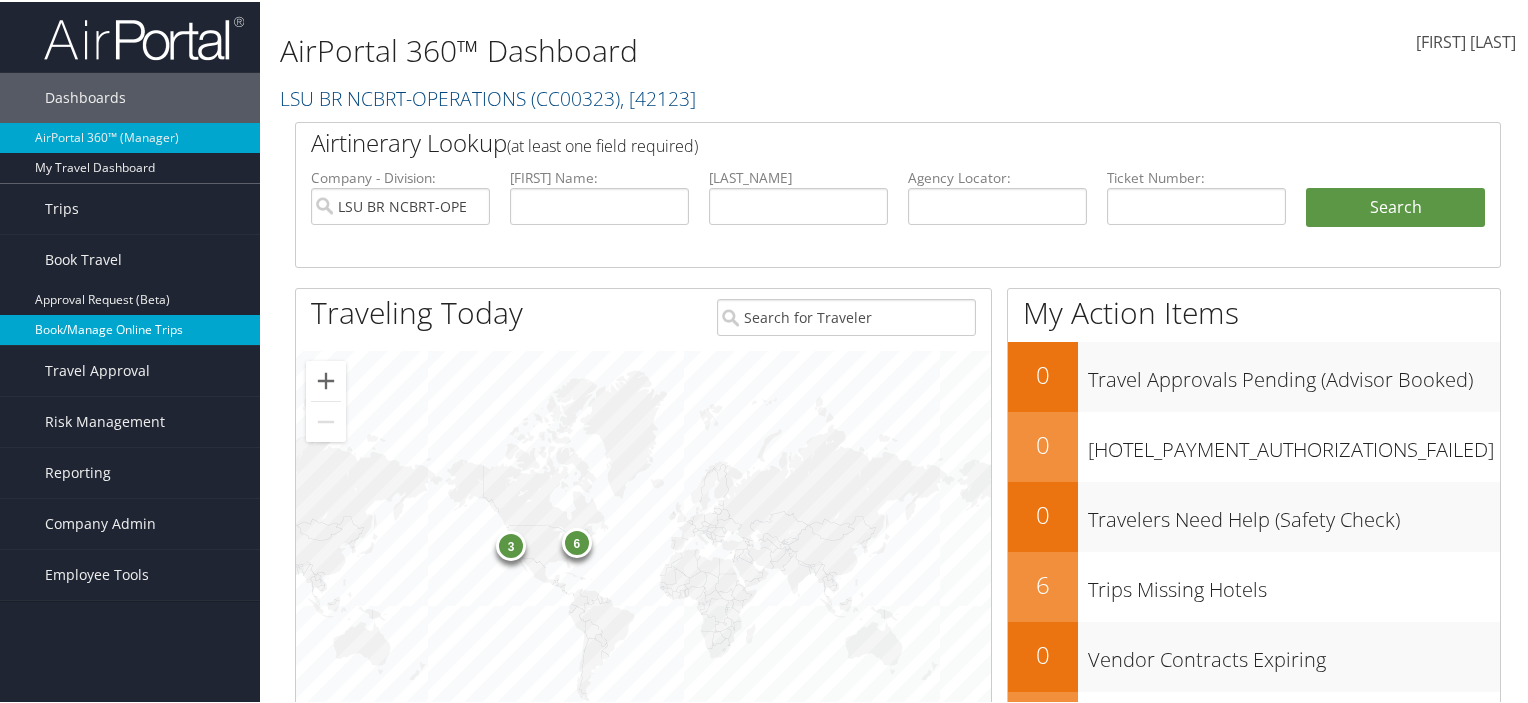 click on "Book/Manage Online Trips" at bounding box center [130, 328] 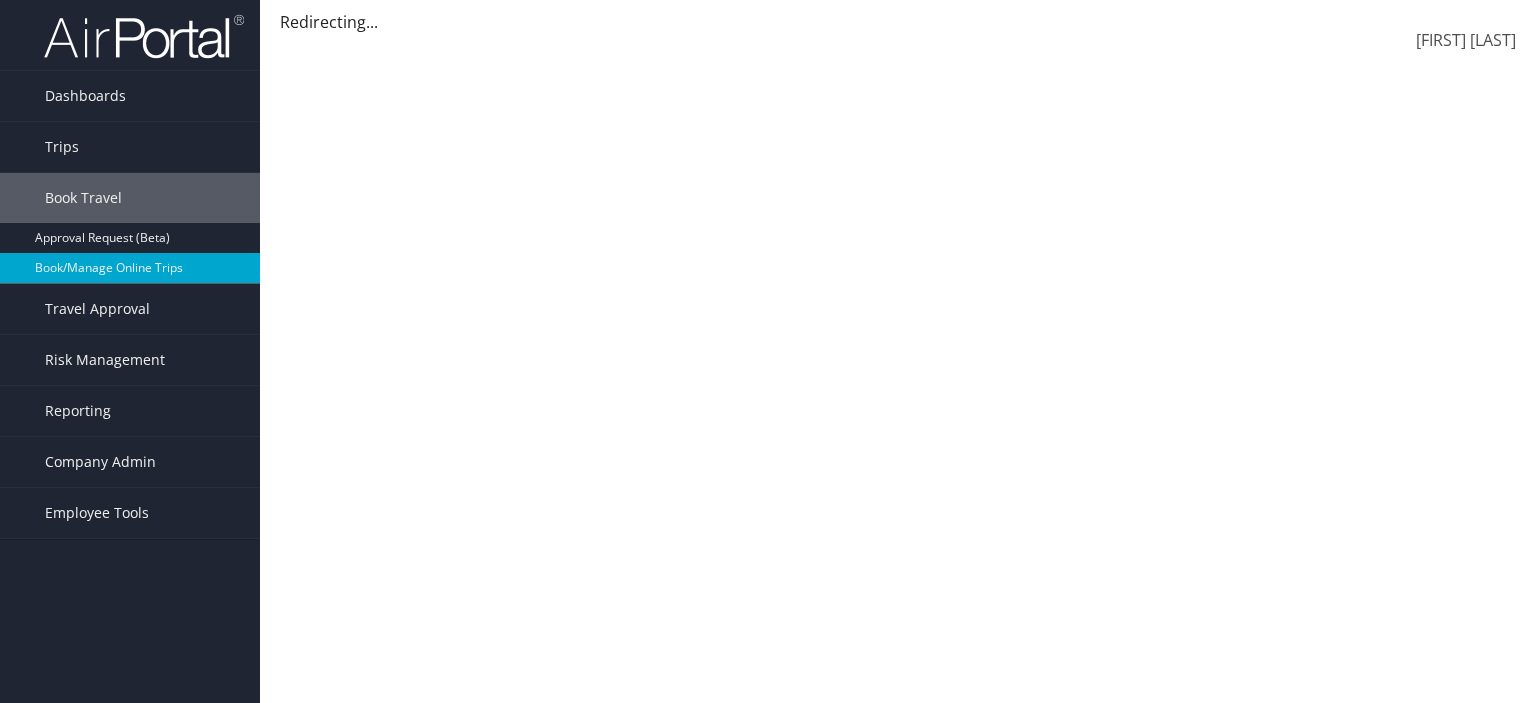 scroll, scrollTop: 0, scrollLeft: 0, axis: both 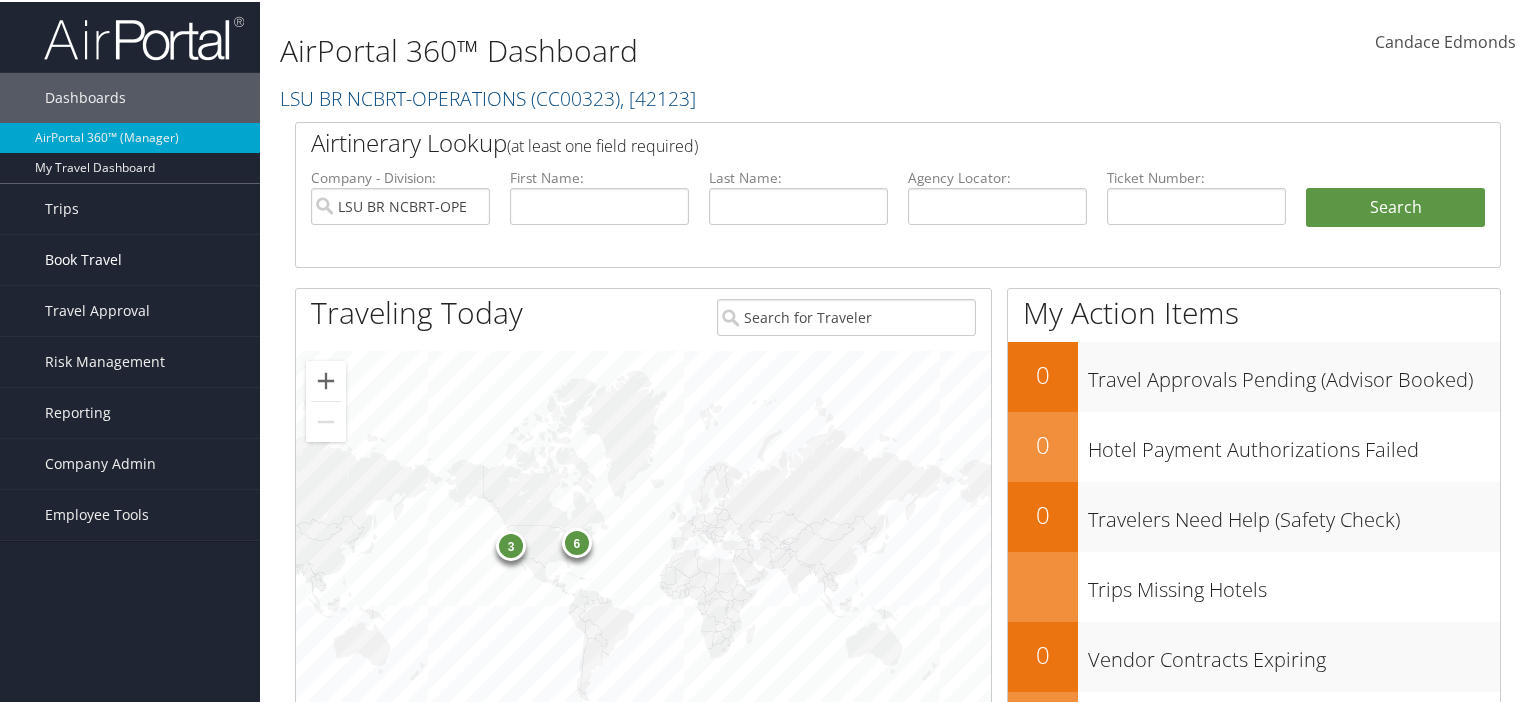 click on "Book Travel" at bounding box center (130, 258) 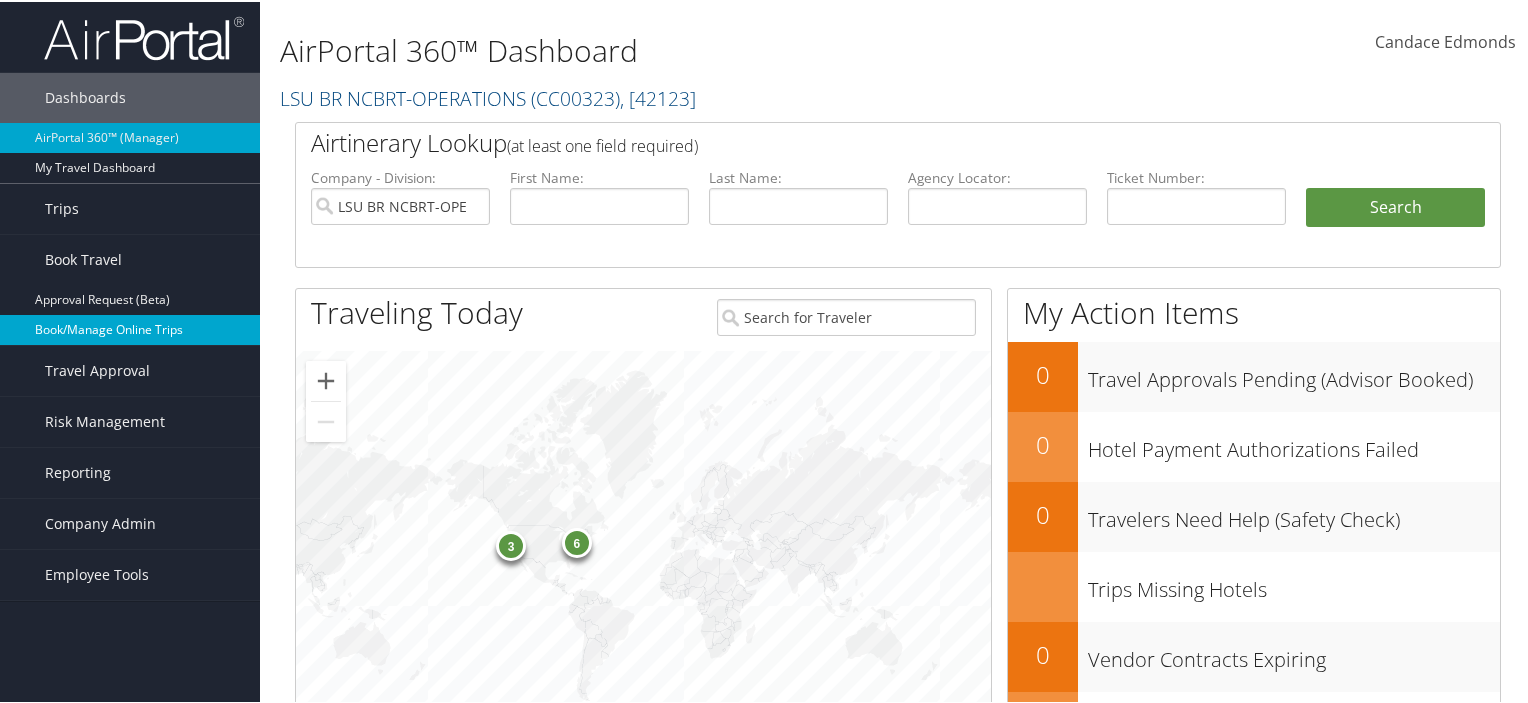 click on "Book/Manage Online Trips" at bounding box center (130, 328) 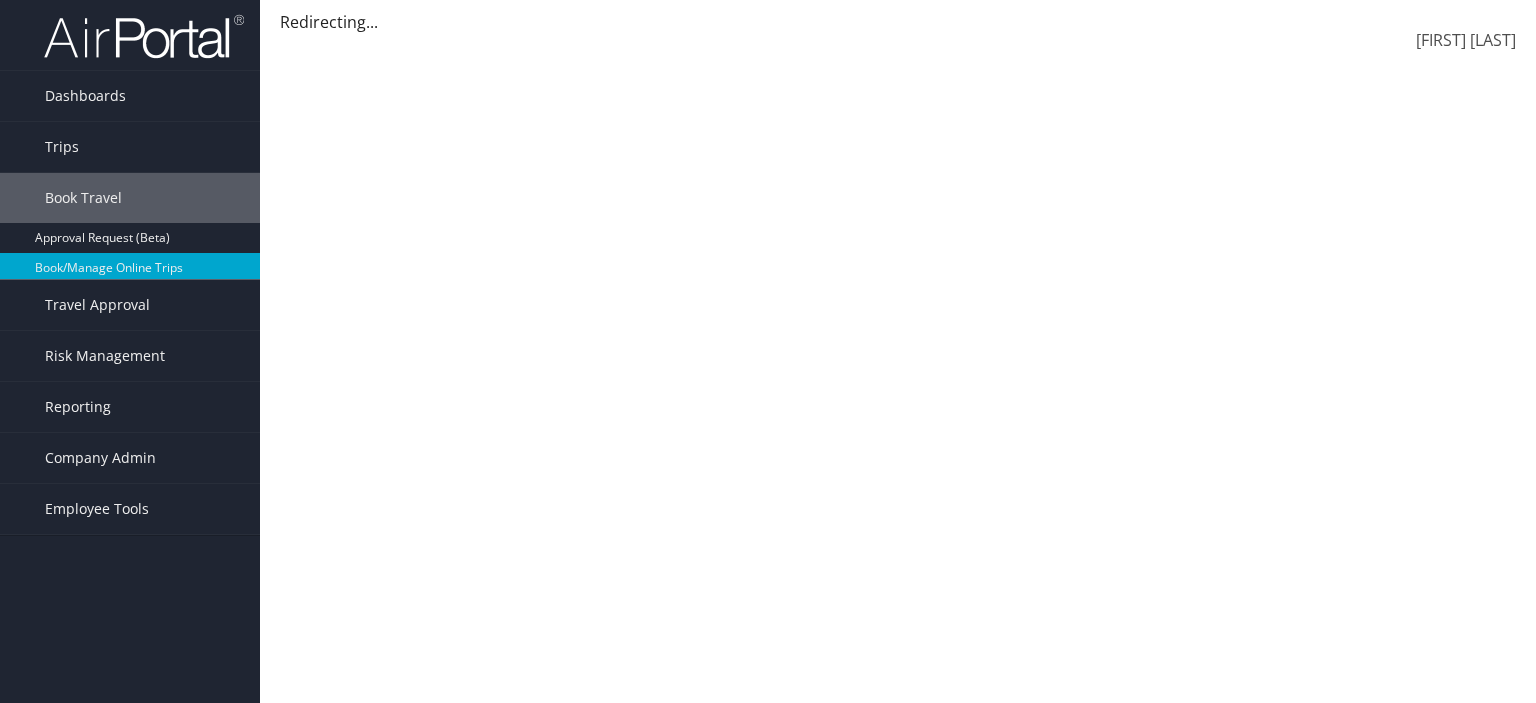 scroll, scrollTop: 0, scrollLeft: 0, axis: both 